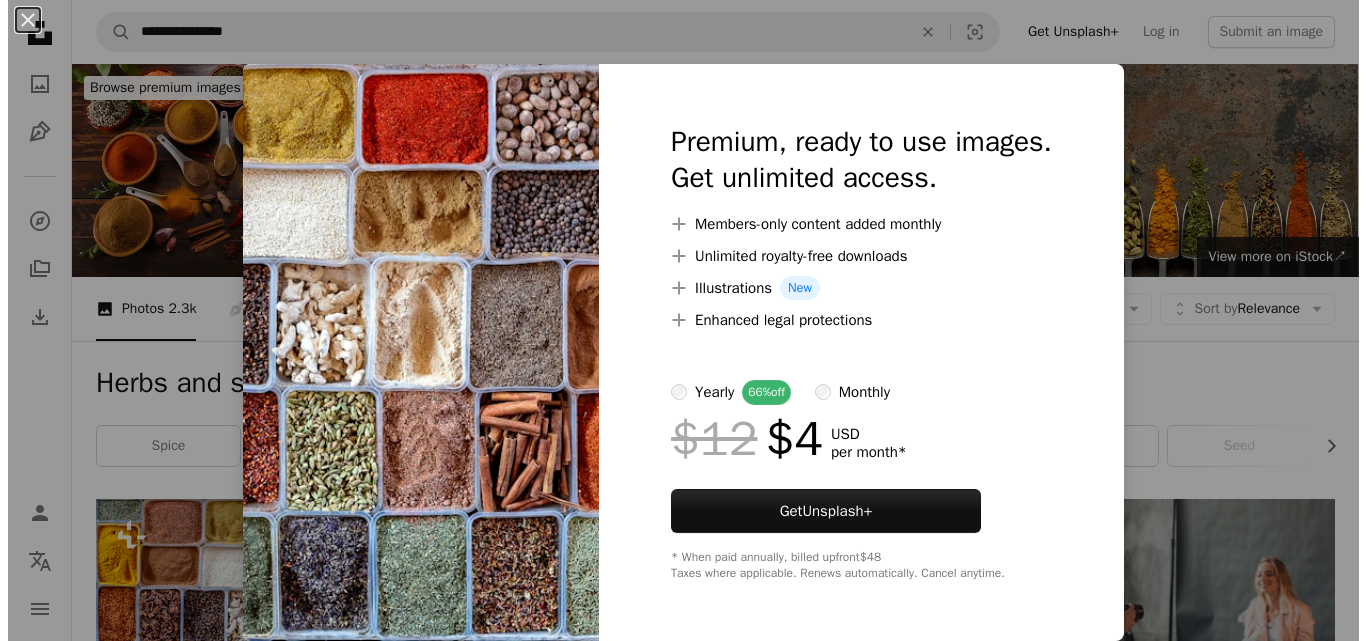 scroll, scrollTop: 400, scrollLeft: 0, axis: vertical 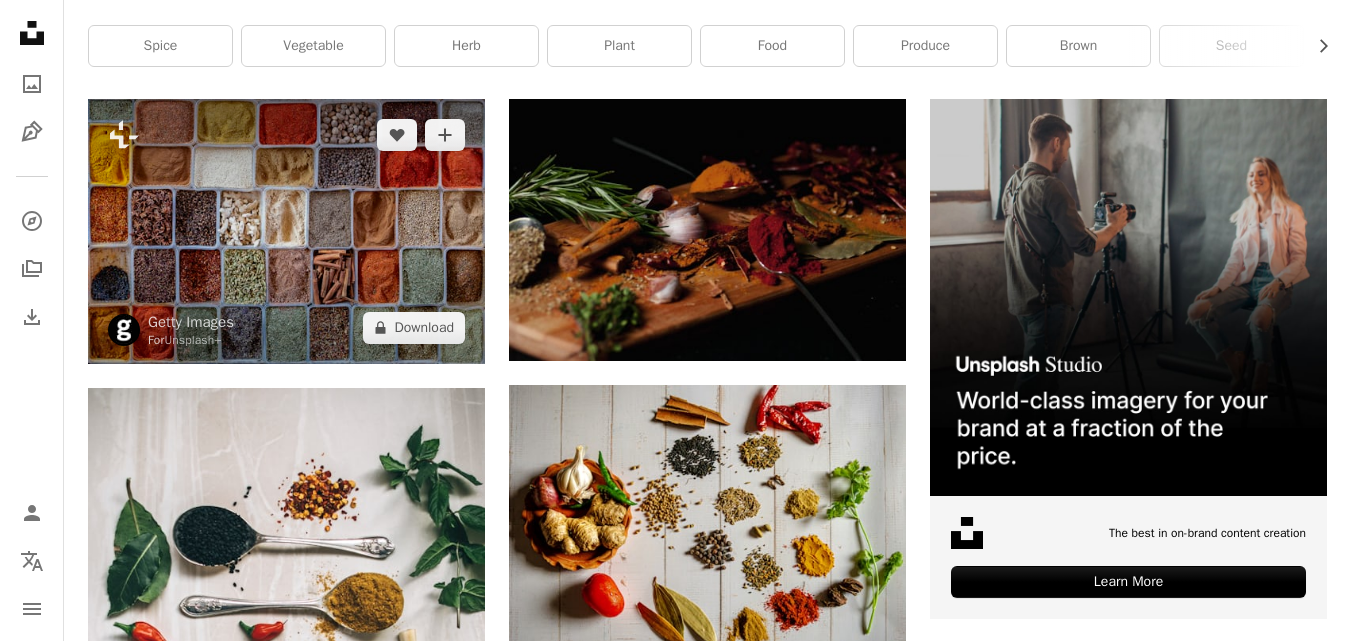 click at bounding box center (286, 231) 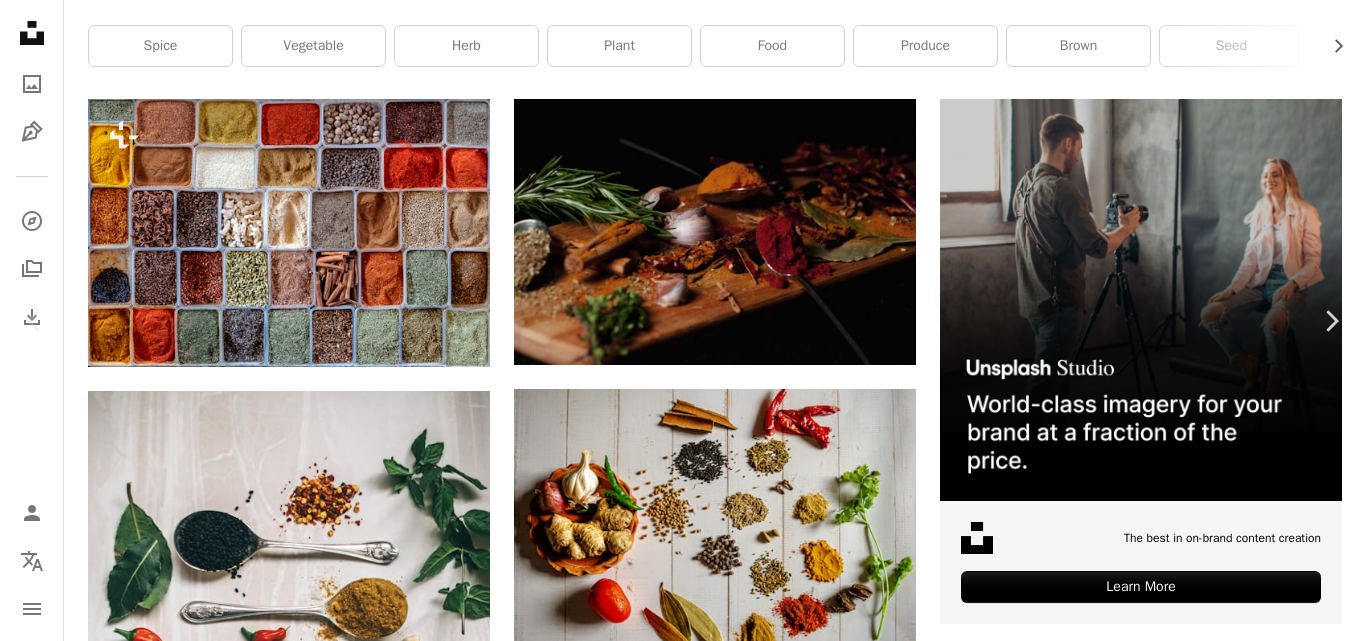 scroll, scrollTop: 400, scrollLeft: 0, axis: vertical 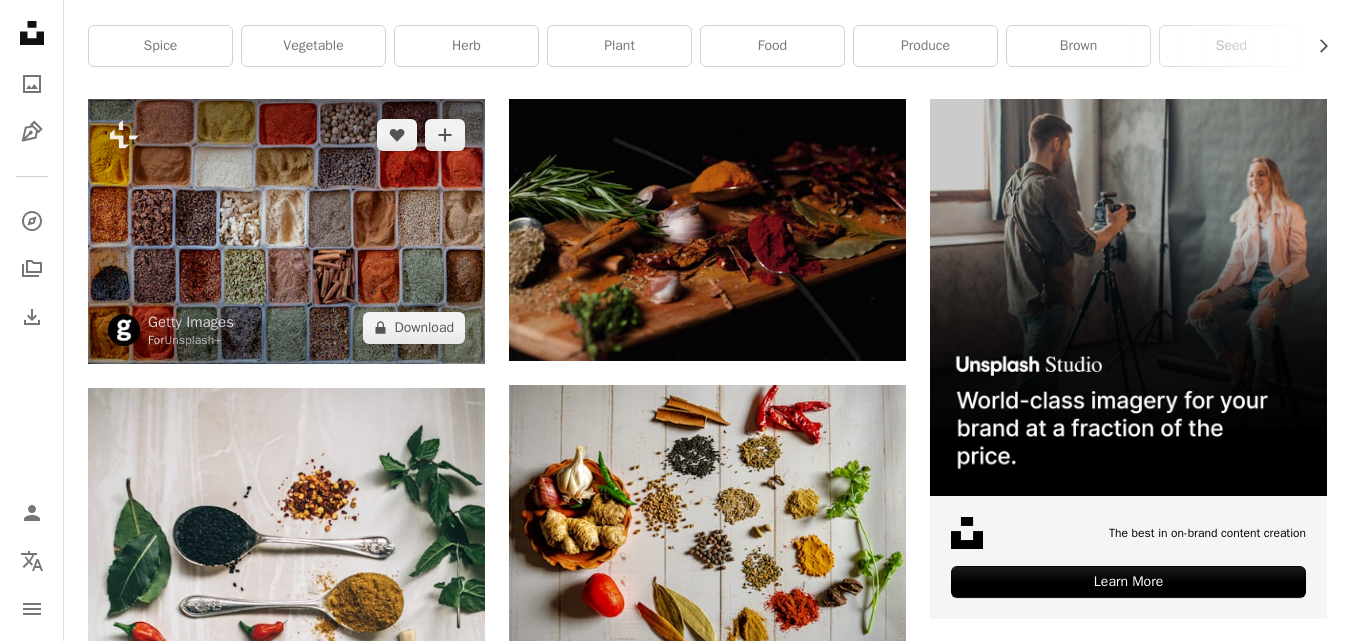 click at bounding box center [286, 231] 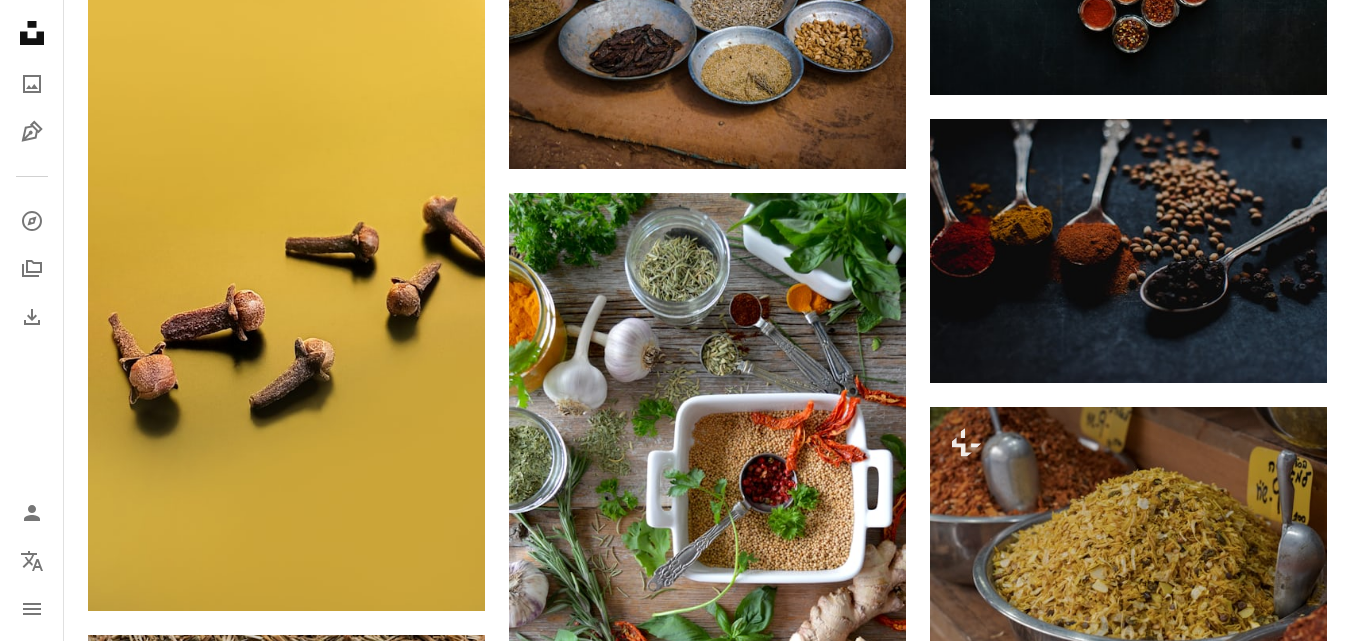 scroll, scrollTop: 1600, scrollLeft: 0, axis: vertical 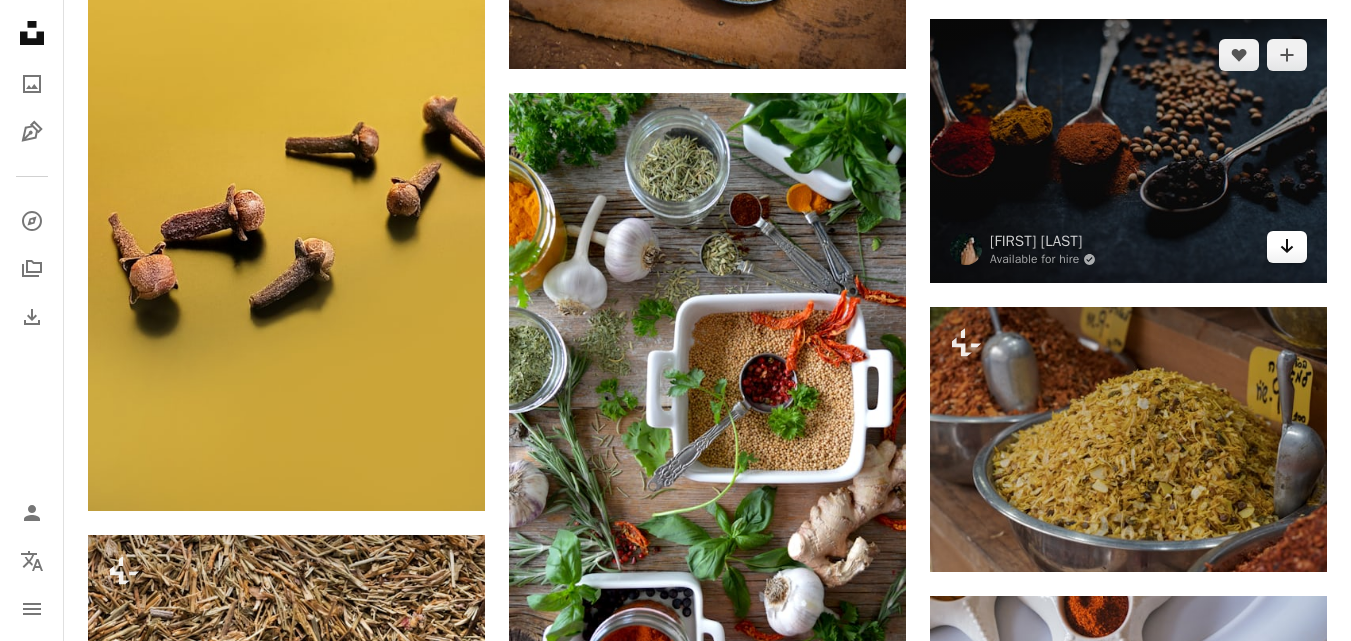 click on "Arrow pointing down" 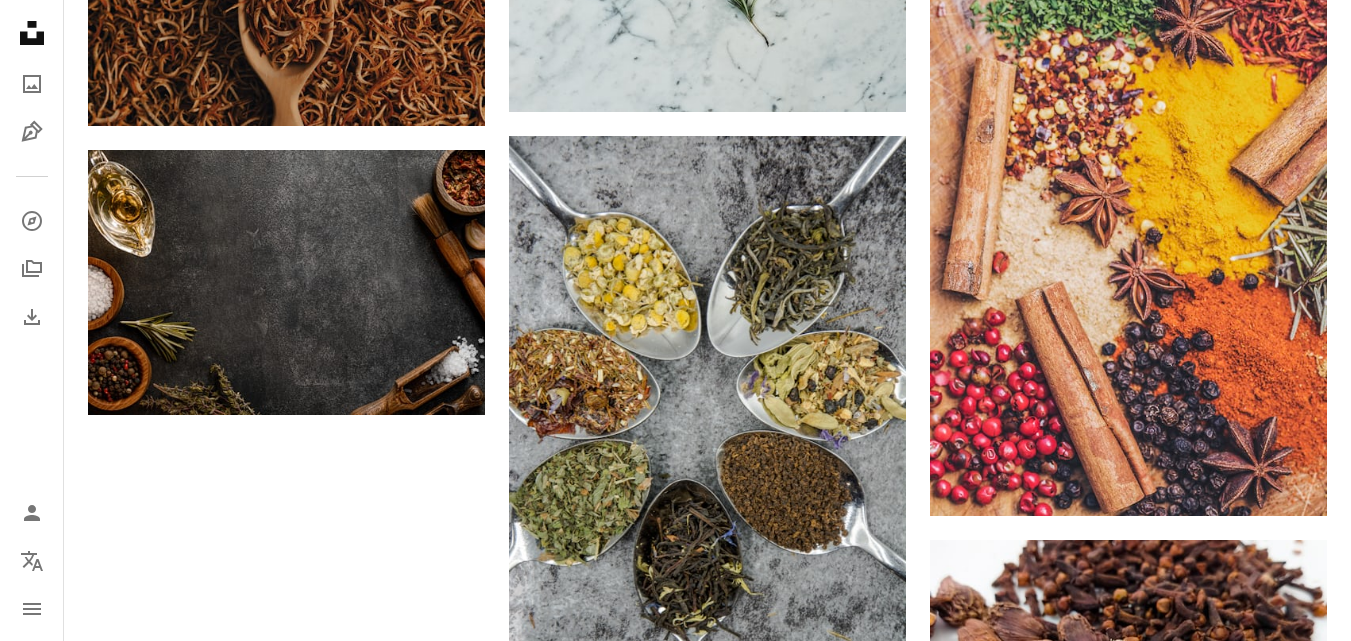 scroll, scrollTop: 2900, scrollLeft: 0, axis: vertical 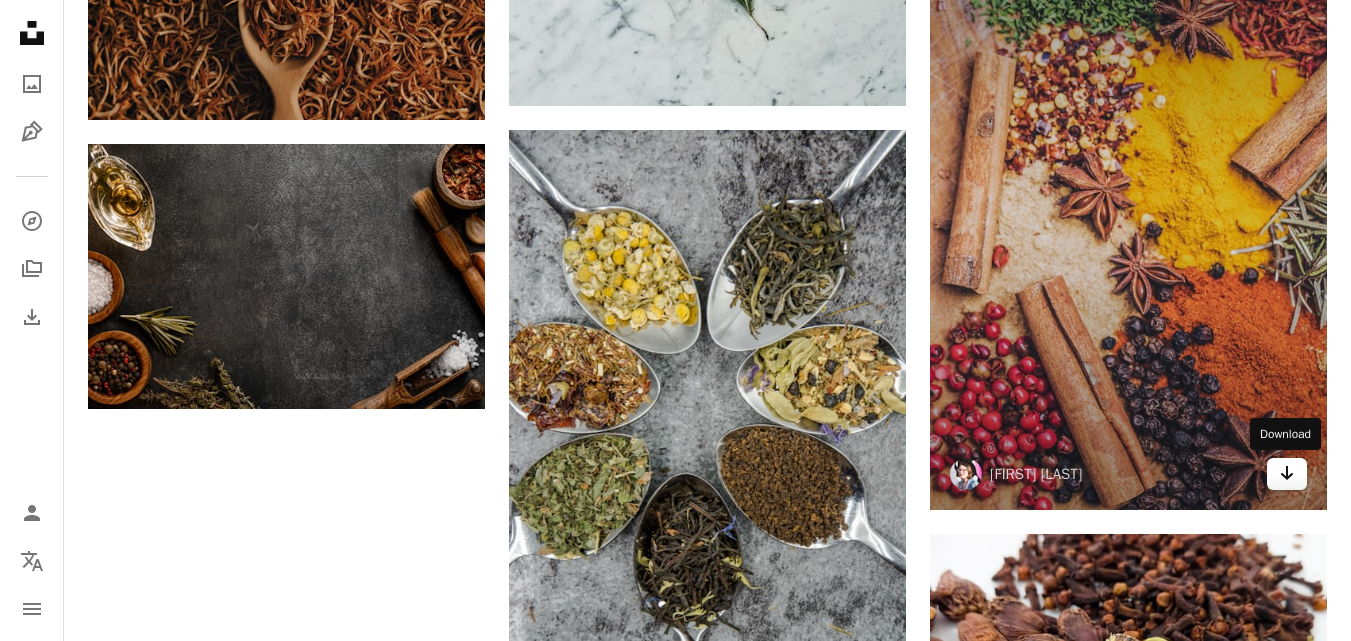 click on "Arrow pointing down" 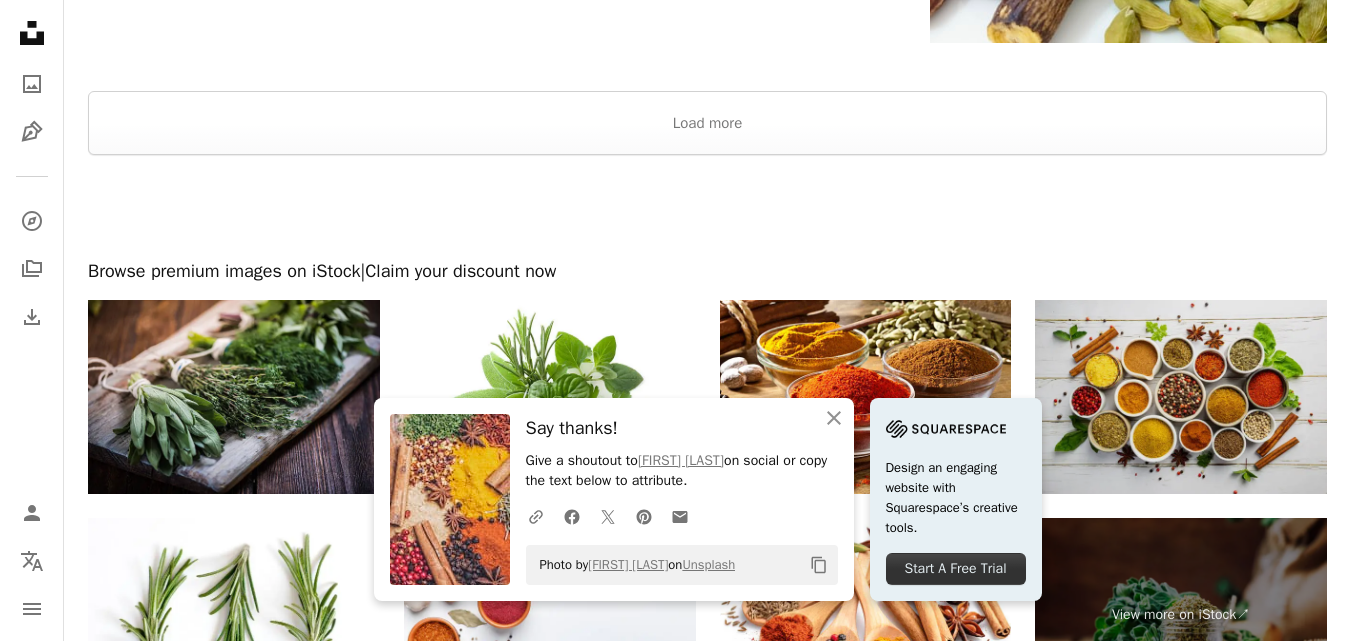 scroll, scrollTop: 3700, scrollLeft: 0, axis: vertical 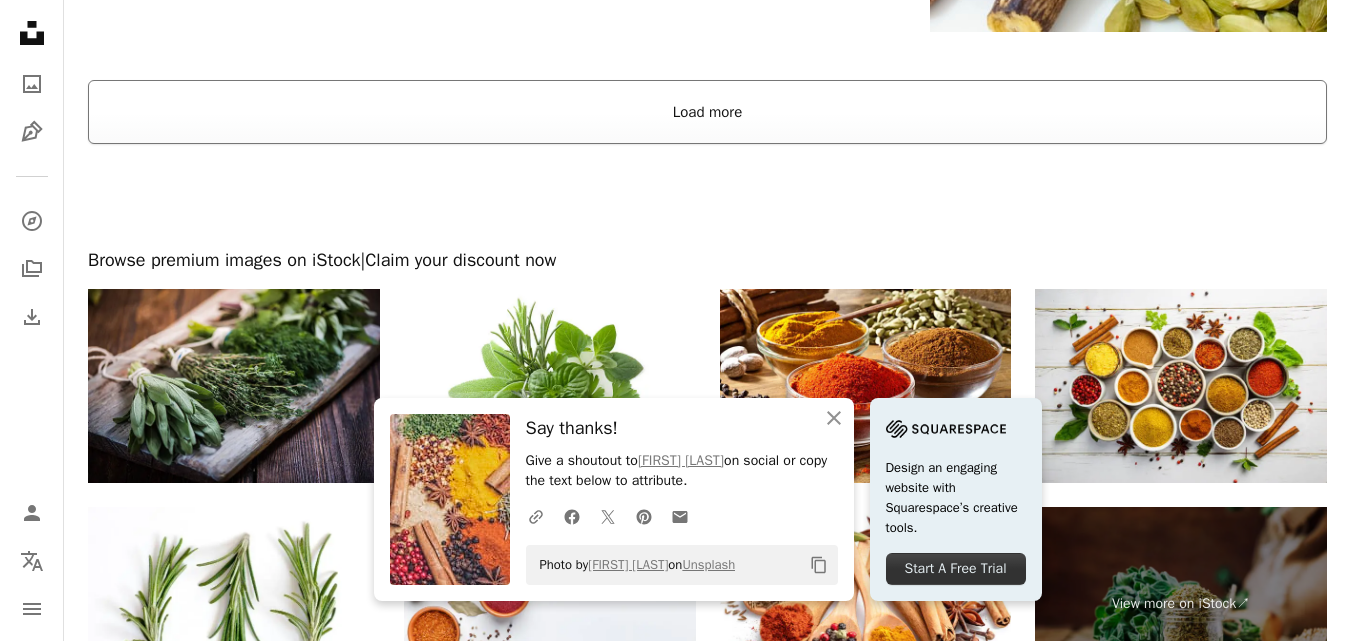 click on "Load more" at bounding box center (707, 112) 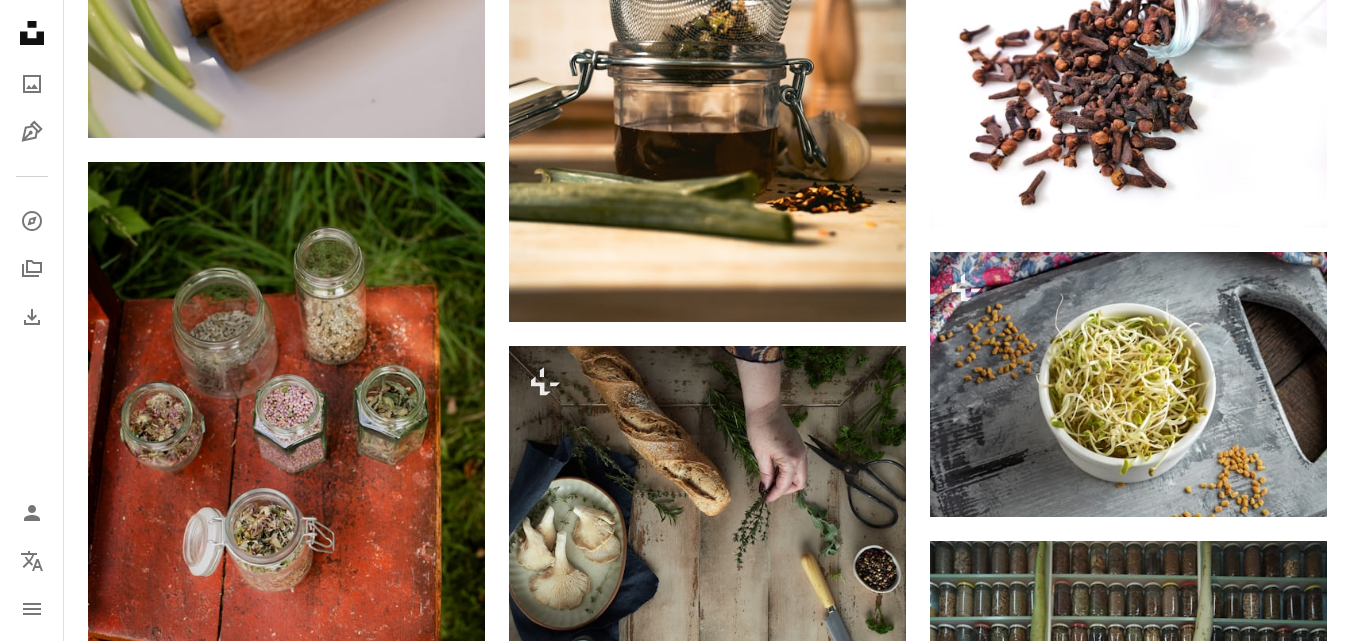scroll, scrollTop: 5300, scrollLeft: 0, axis: vertical 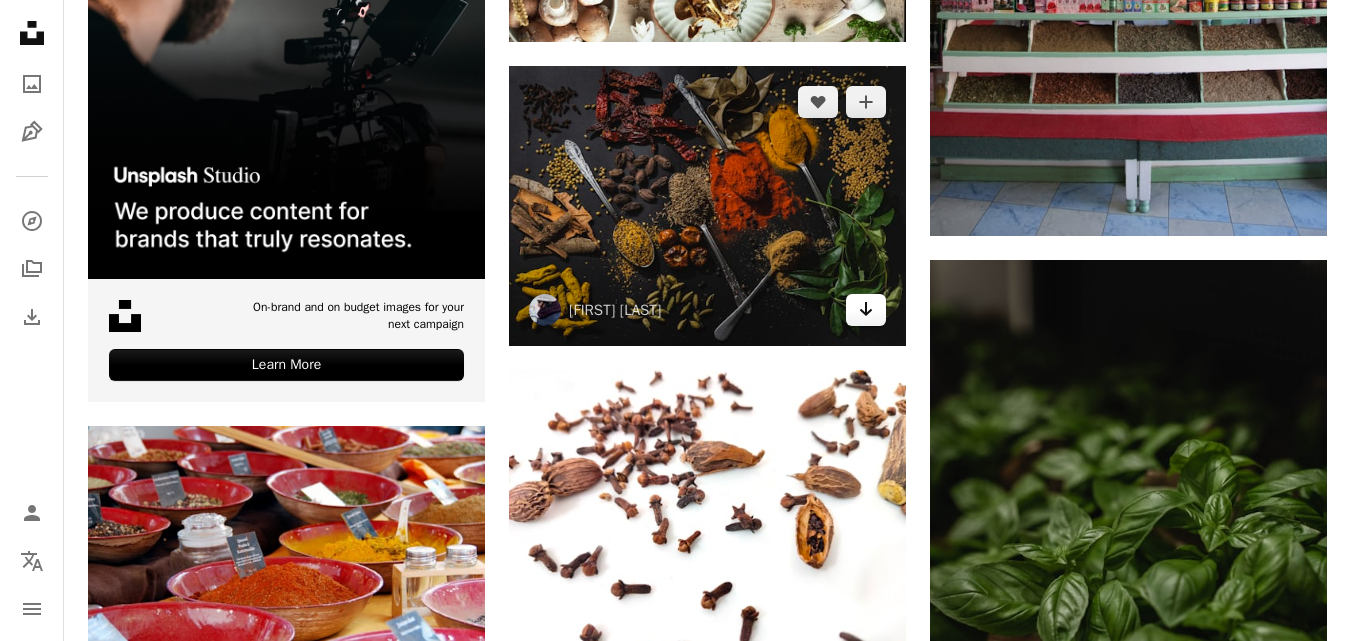 click on "Arrow pointing down" 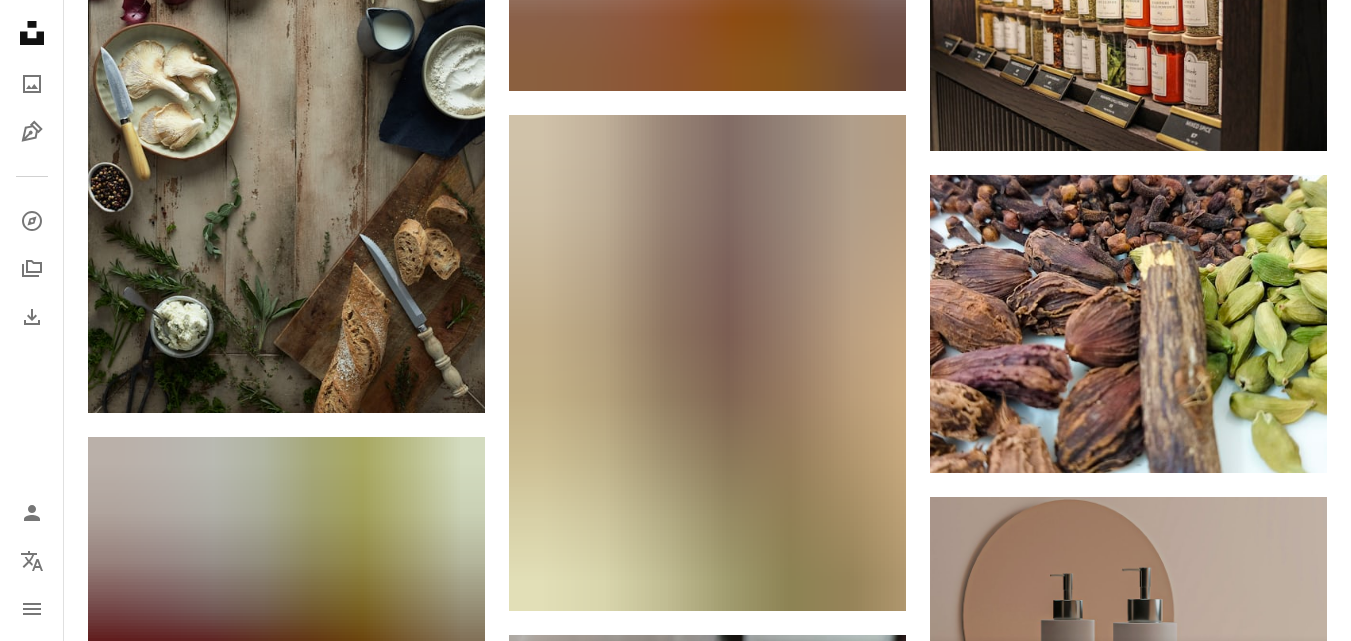 scroll, scrollTop: 7600, scrollLeft: 0, axis: vertical 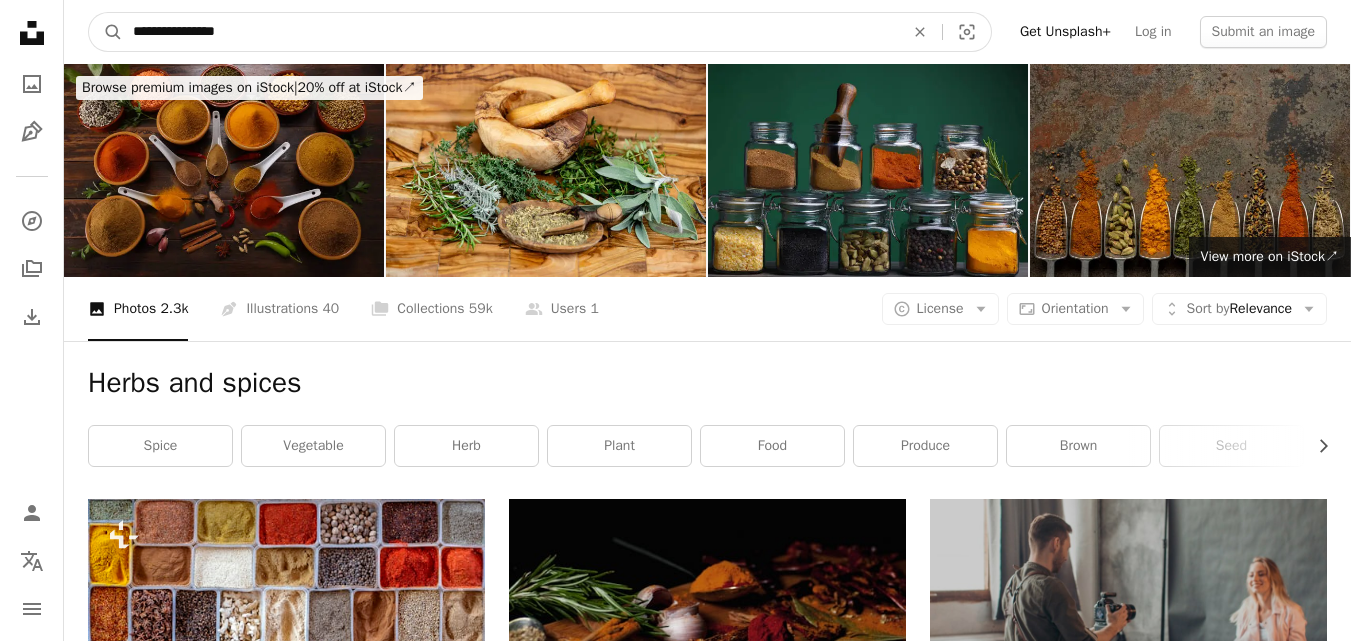 click on "**********" at bounding box center [510, 32] 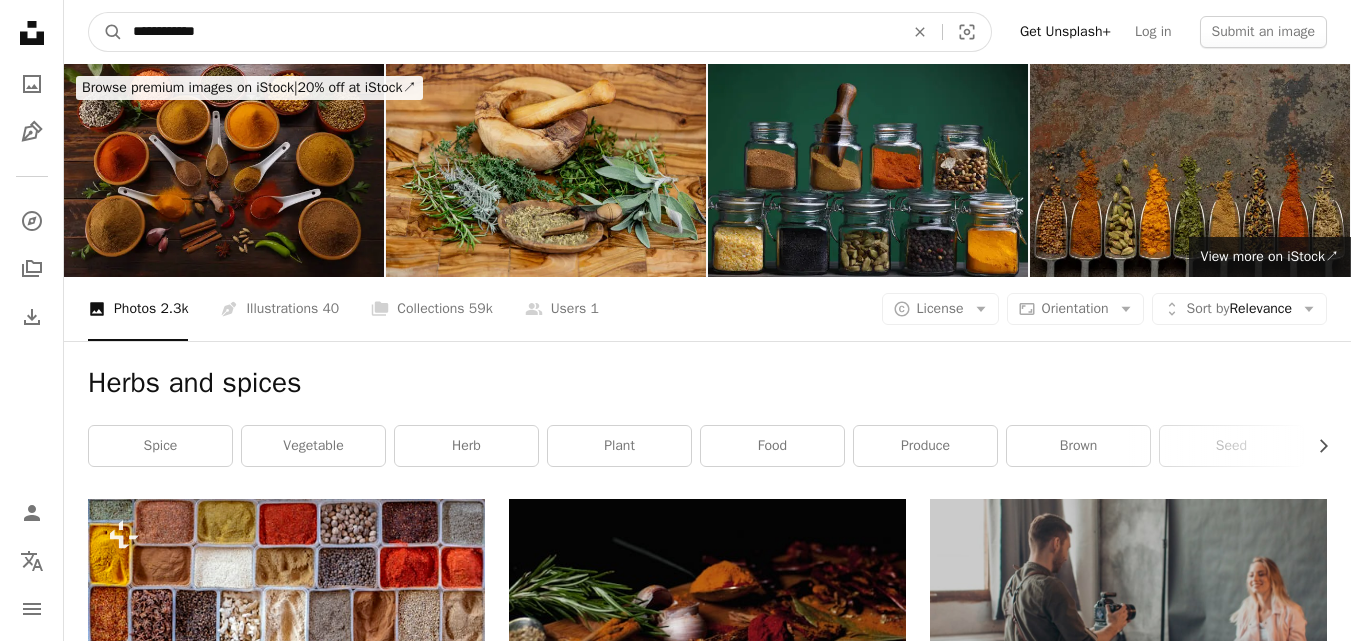 type on "**********" 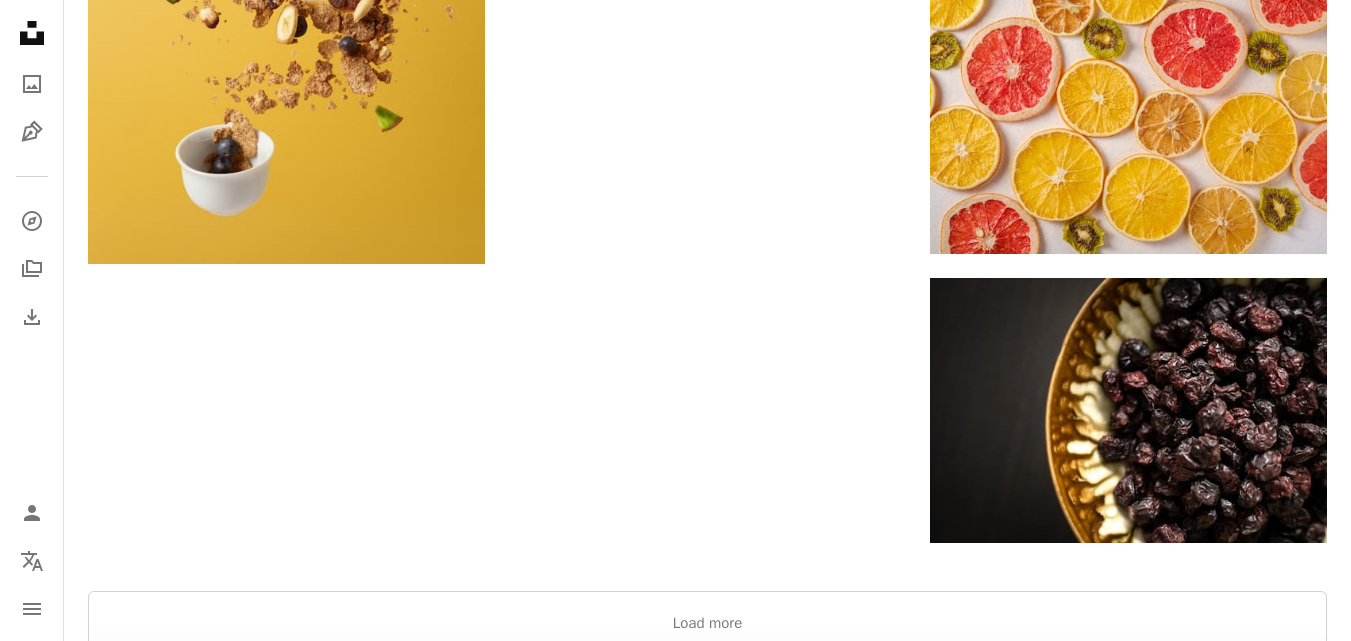 scroll, scrollTop: 3000, scrollLeft: 0, axis: vertical 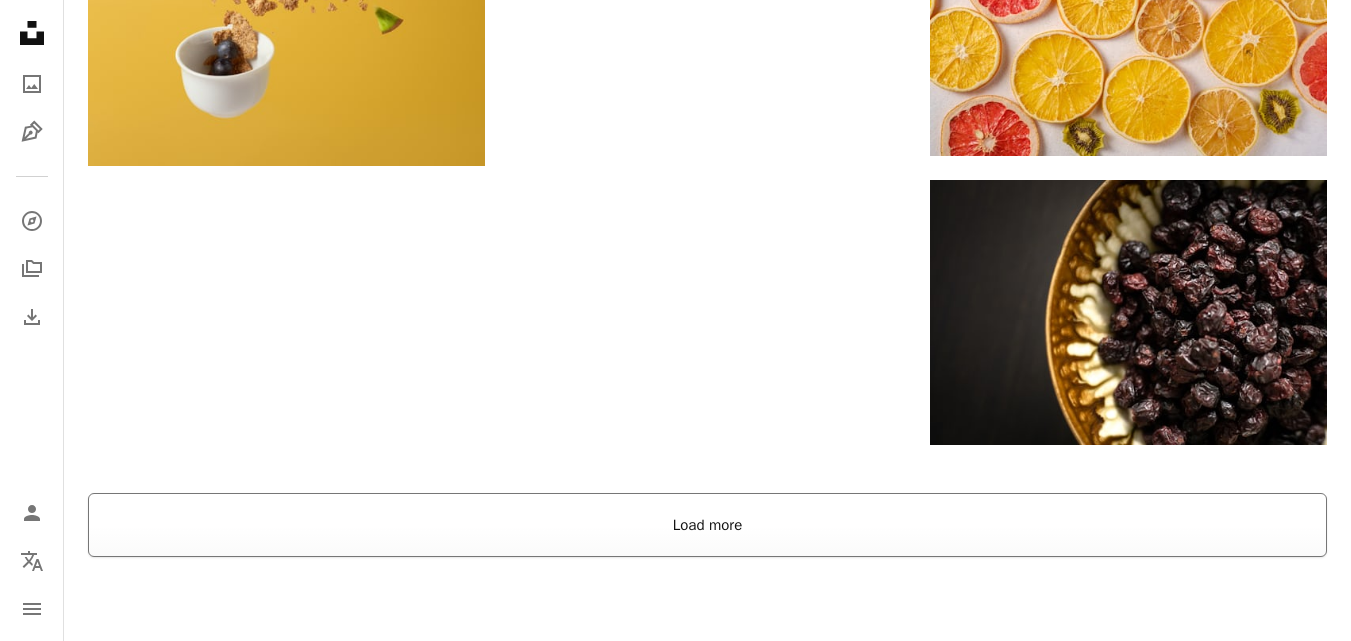 click on "Load more" at bounding box center (707, 525) 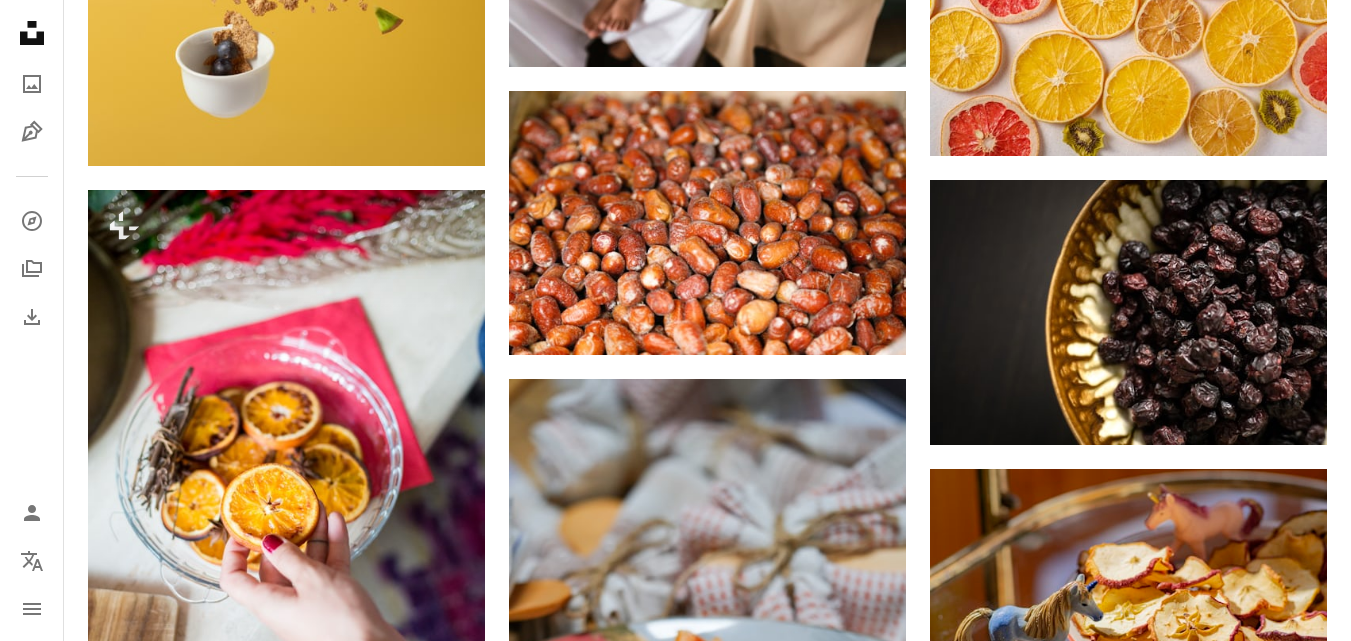 scroll, scrollTop: 3300, scrollLeft: 0, axis: vertical 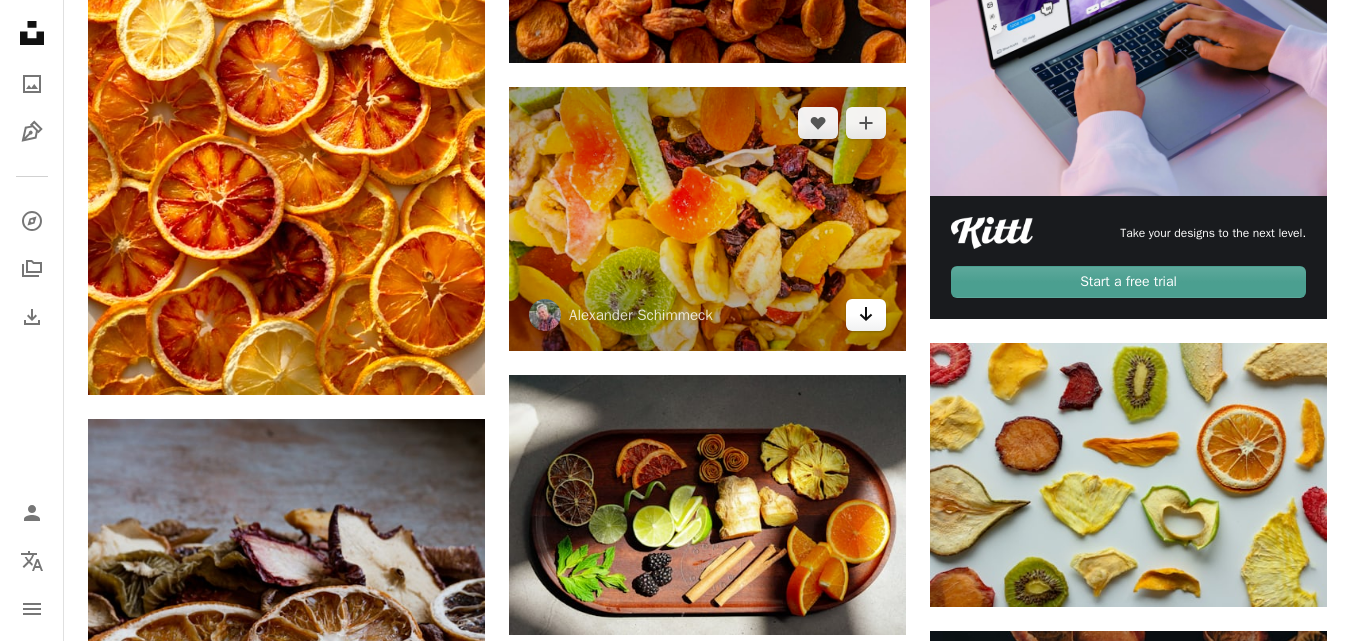click on "Arrow pointing down" 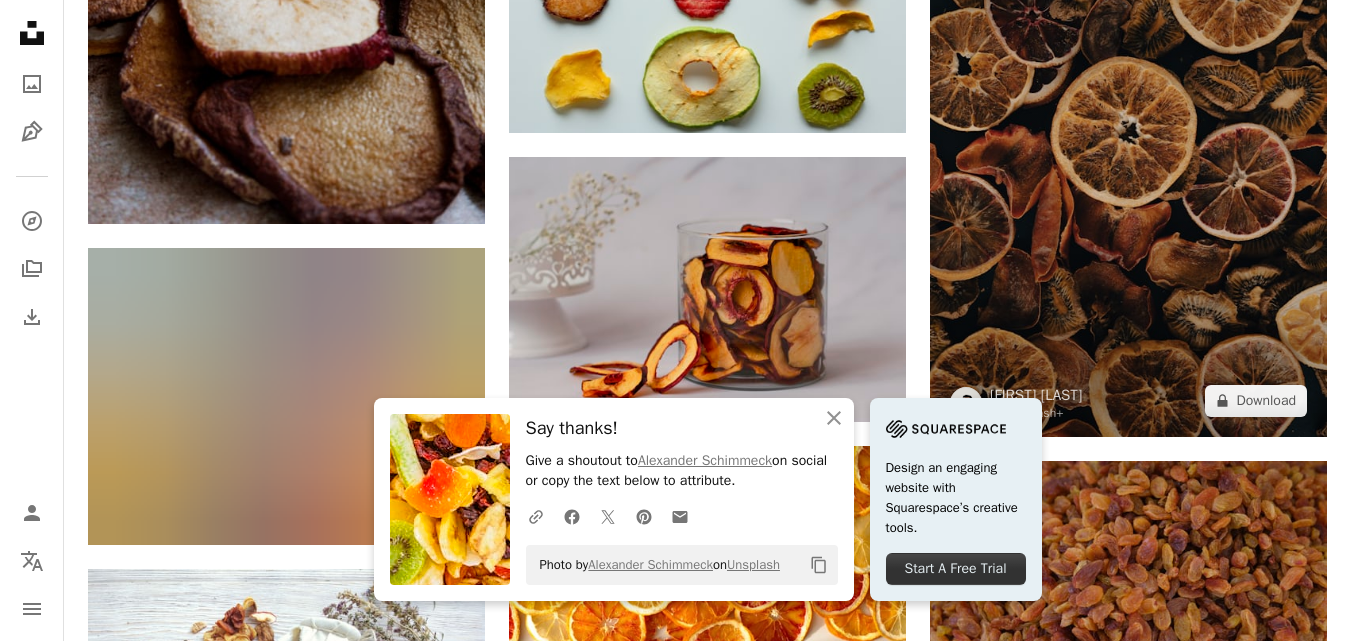 scroll, scrollTop: 1500, scrollLeft: 0, axis: vertical 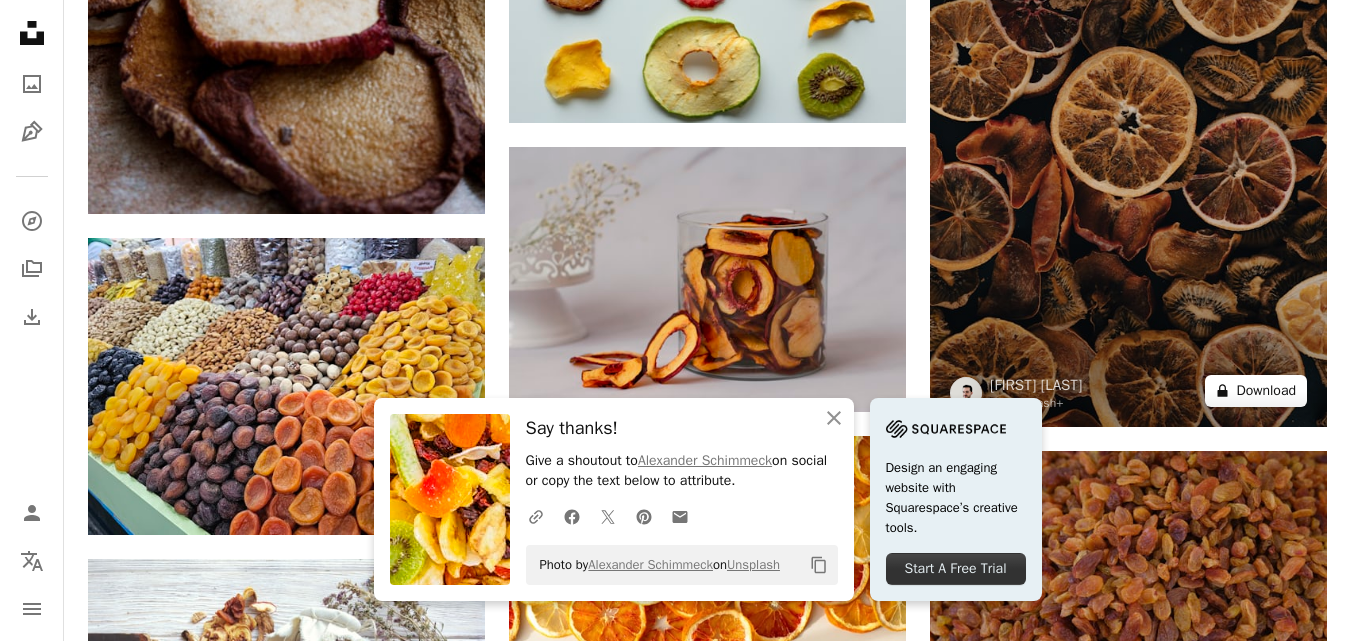 click on "A lock Download" at bounding box center (1256, 391) 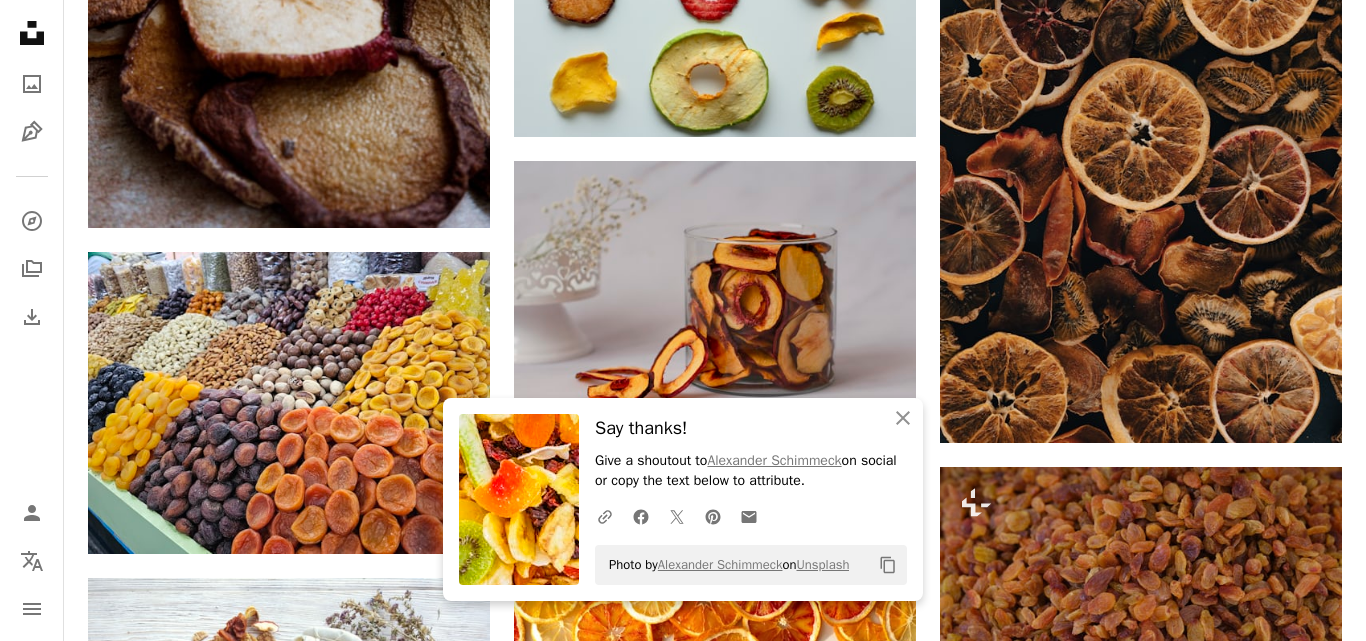click at bounding box center [421, 8676] 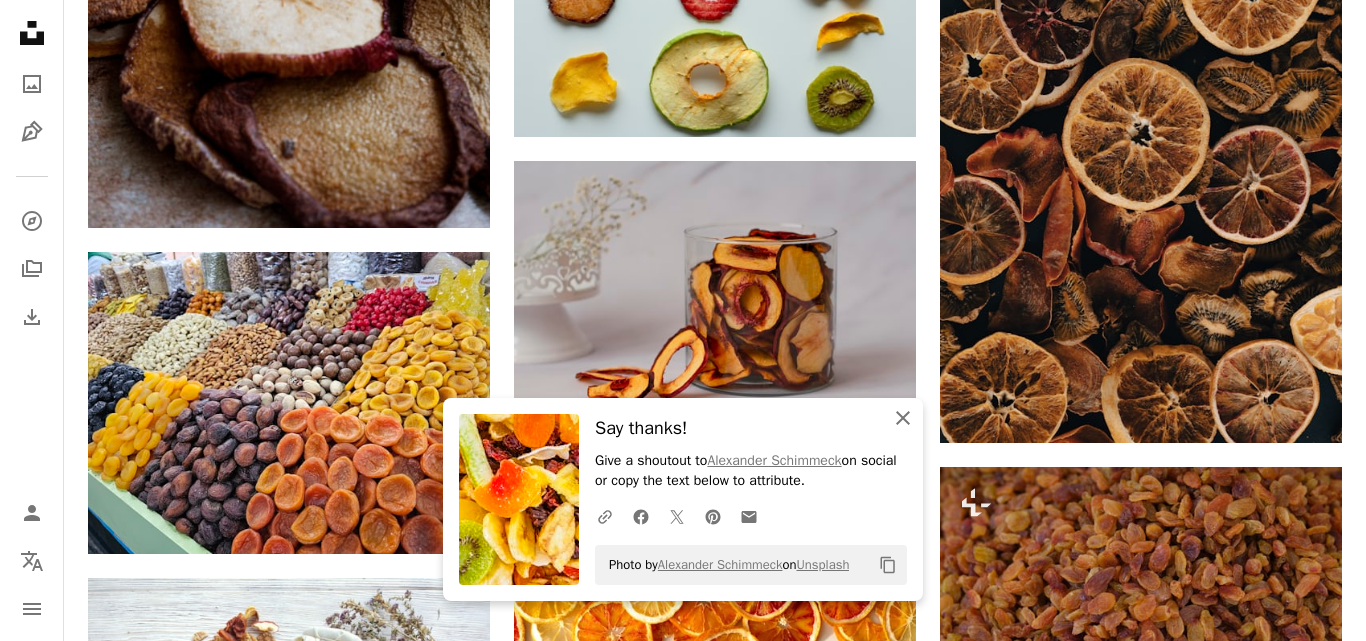 click on "An X shape" 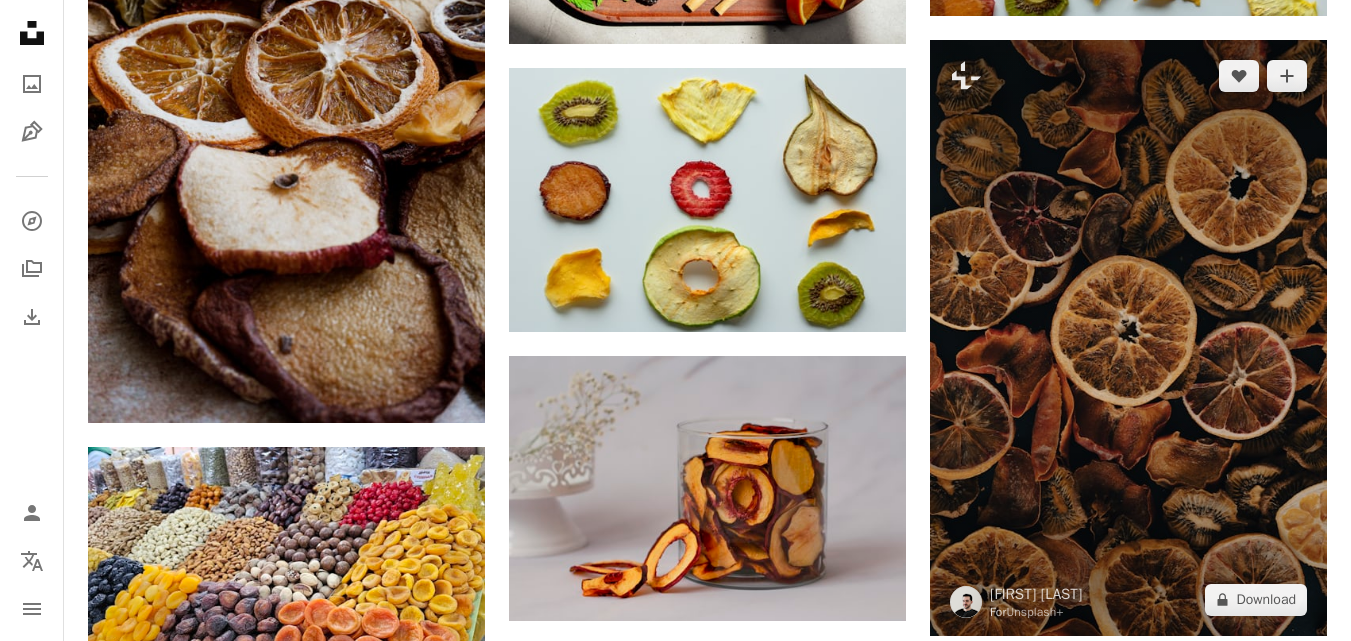 scroll, scrollTop: 1300, scrollLeft: 0, axis: vertical 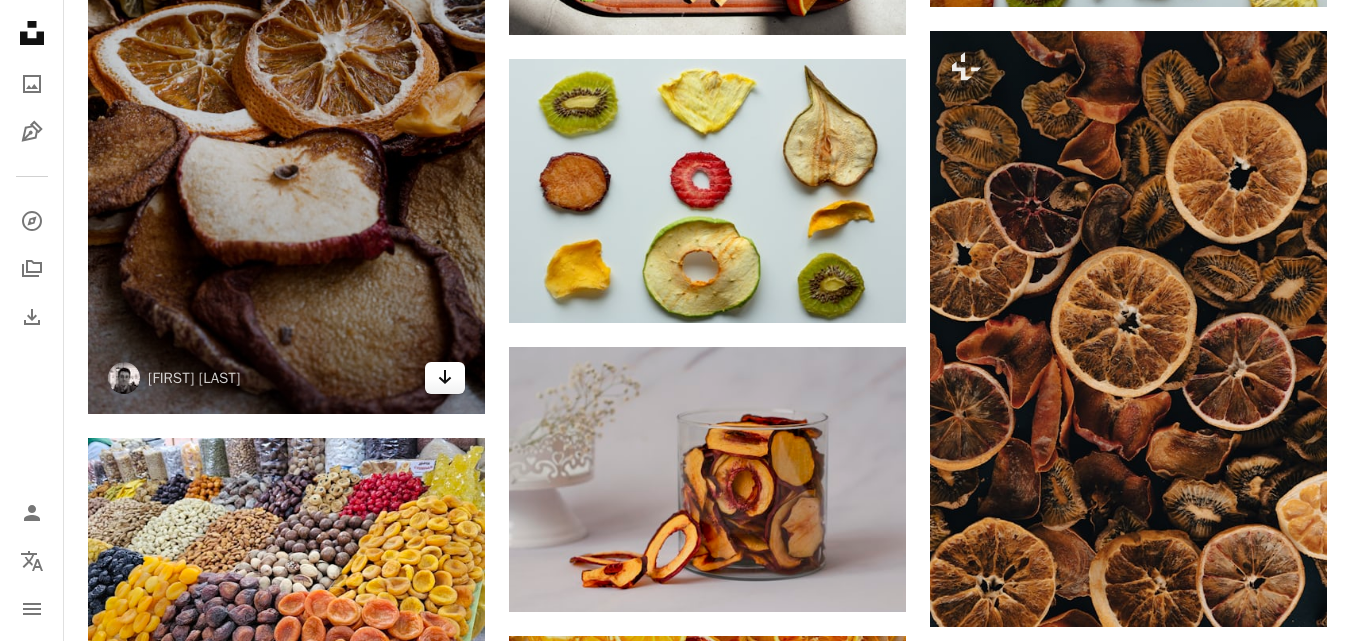 click on "Arrow pointing down" at bounding box center [445, 378] 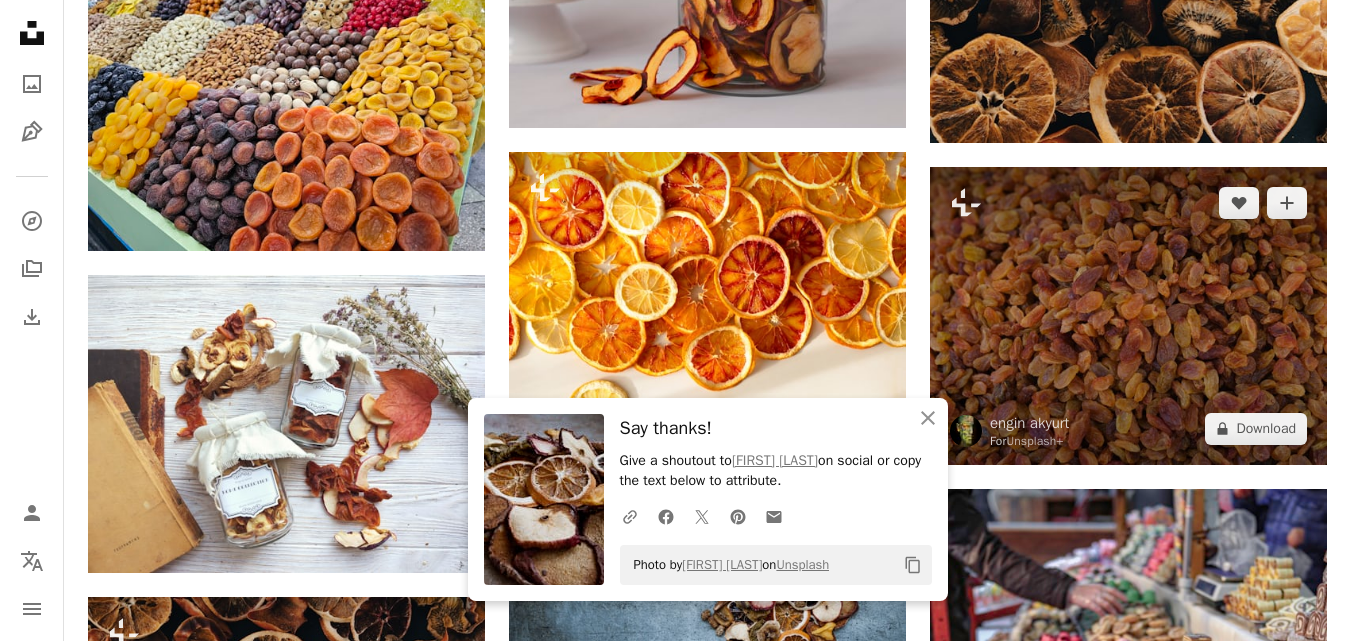 scroll, scrollTop: 1800, scrollLeft: 0, axis: vertical 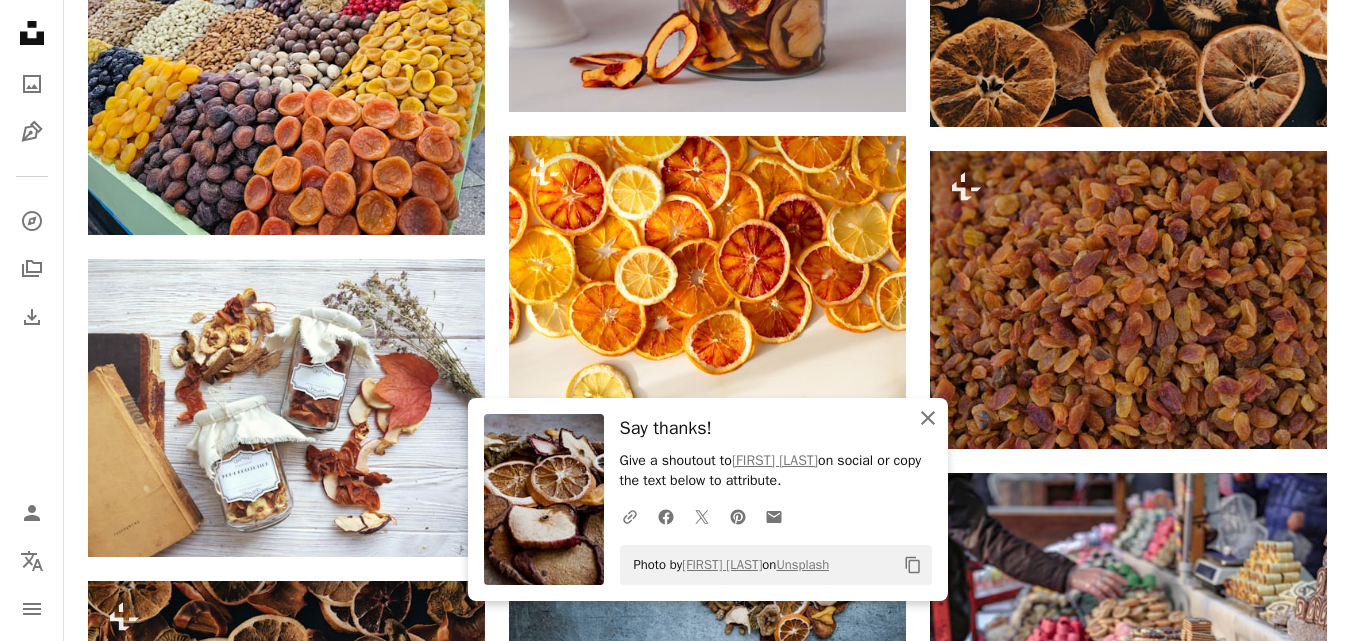 click 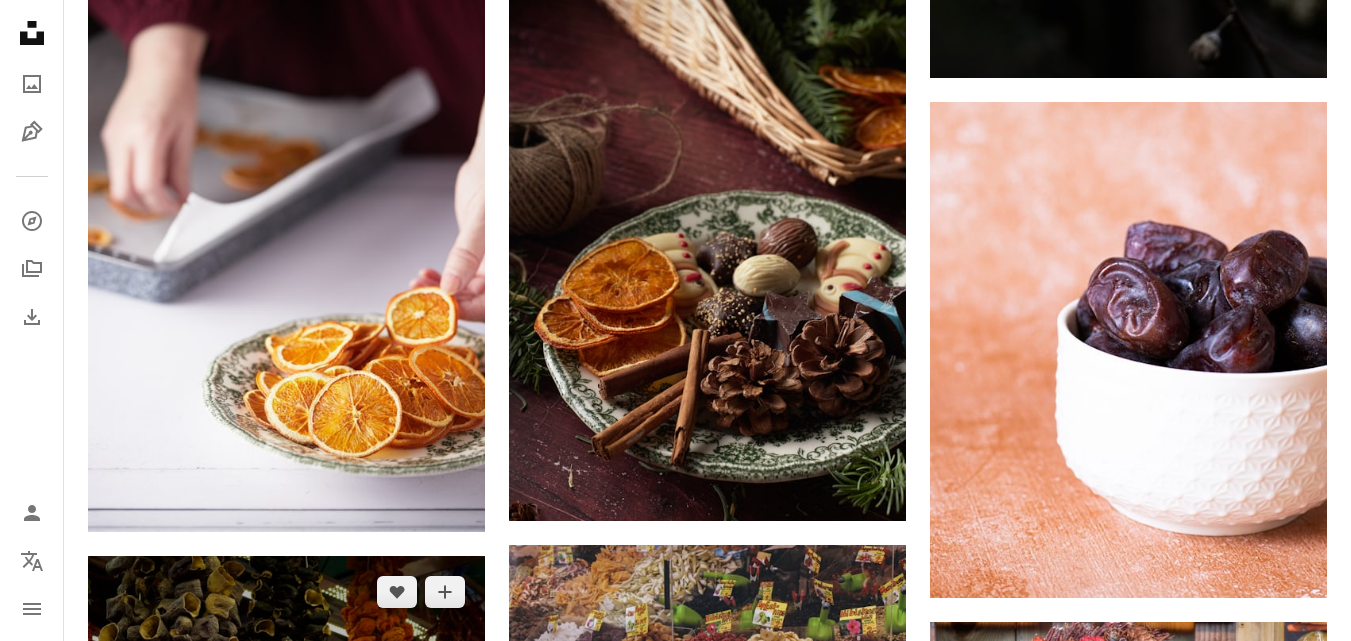 scroll, scrollTop: 14700, scrollLeft: 0, axis: vertical 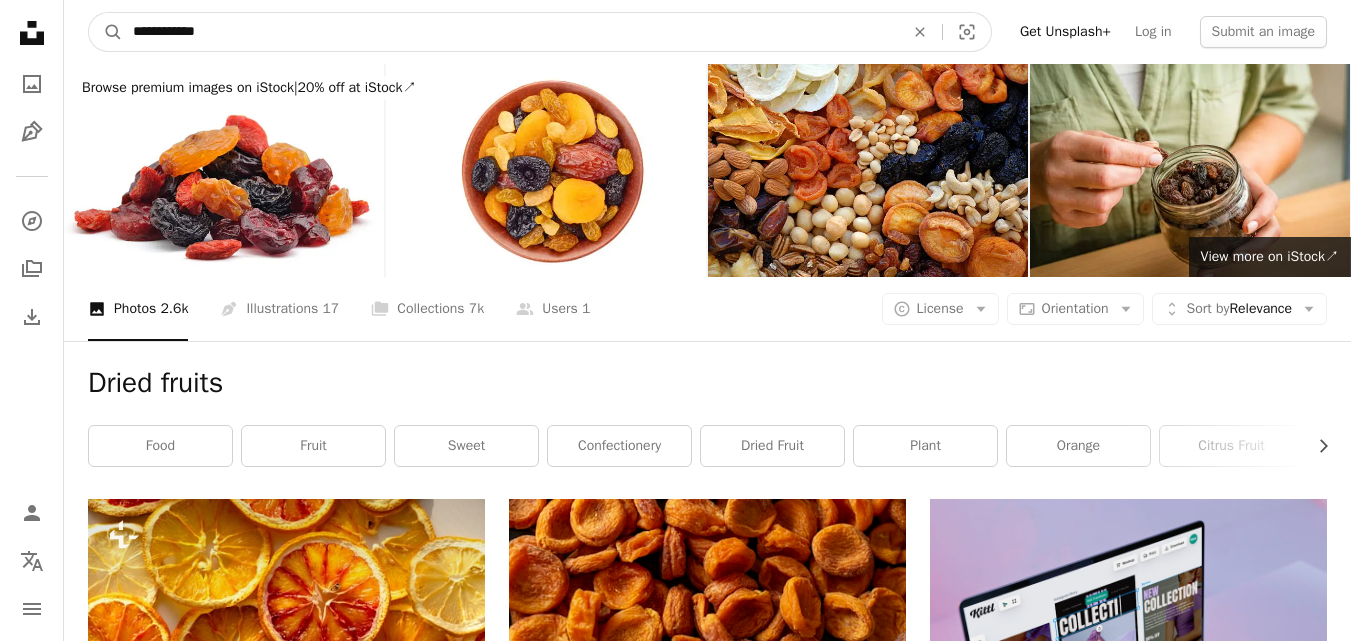 click on "**********" at bounding box center (510, 32) 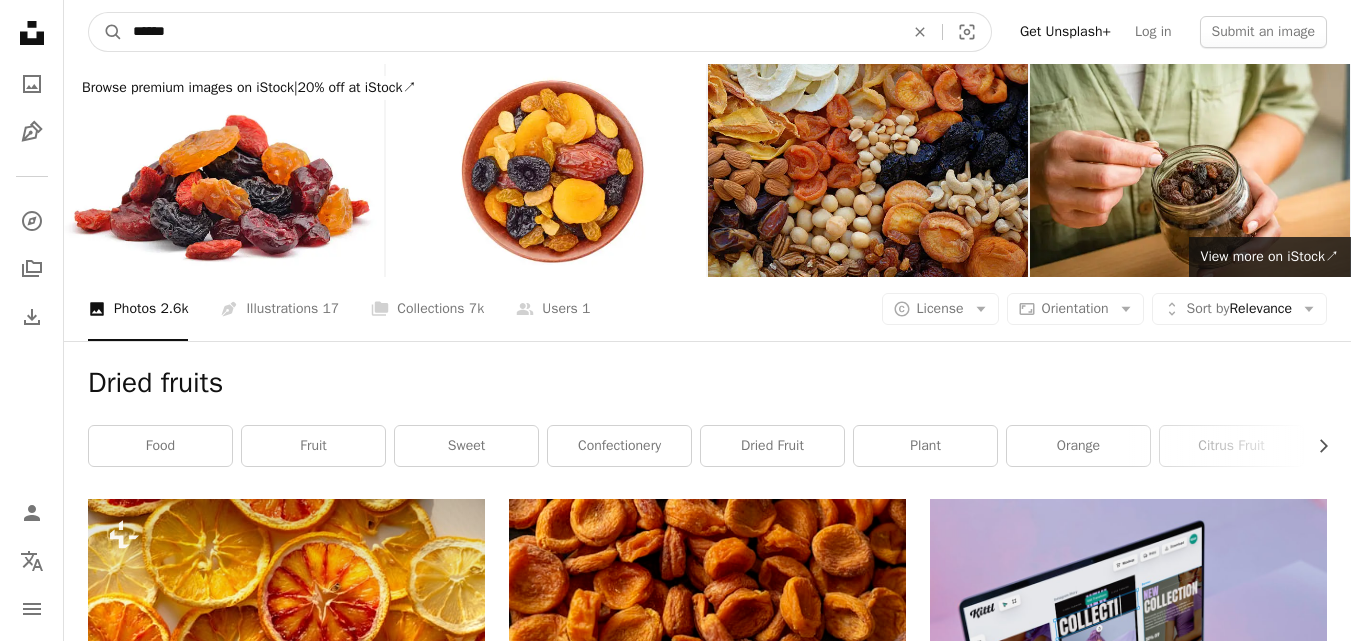 type on "******" 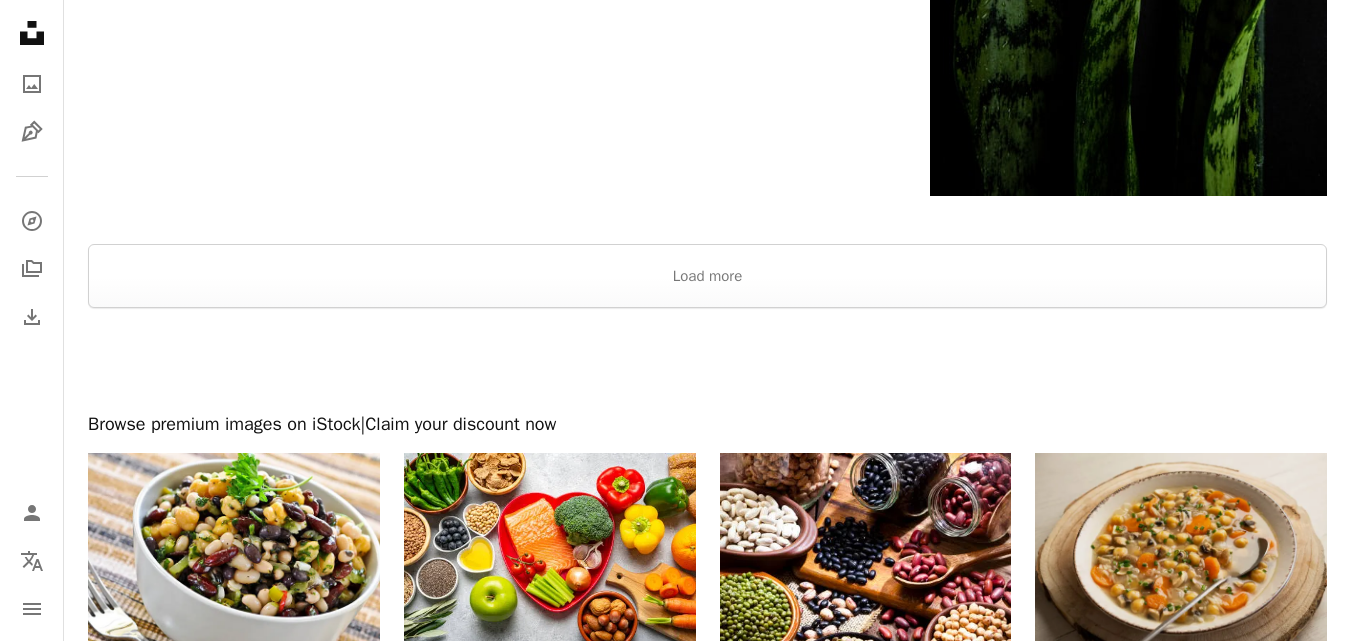 scroll, scrollTop: 4300, scrollLeft: 0, axis: vertical 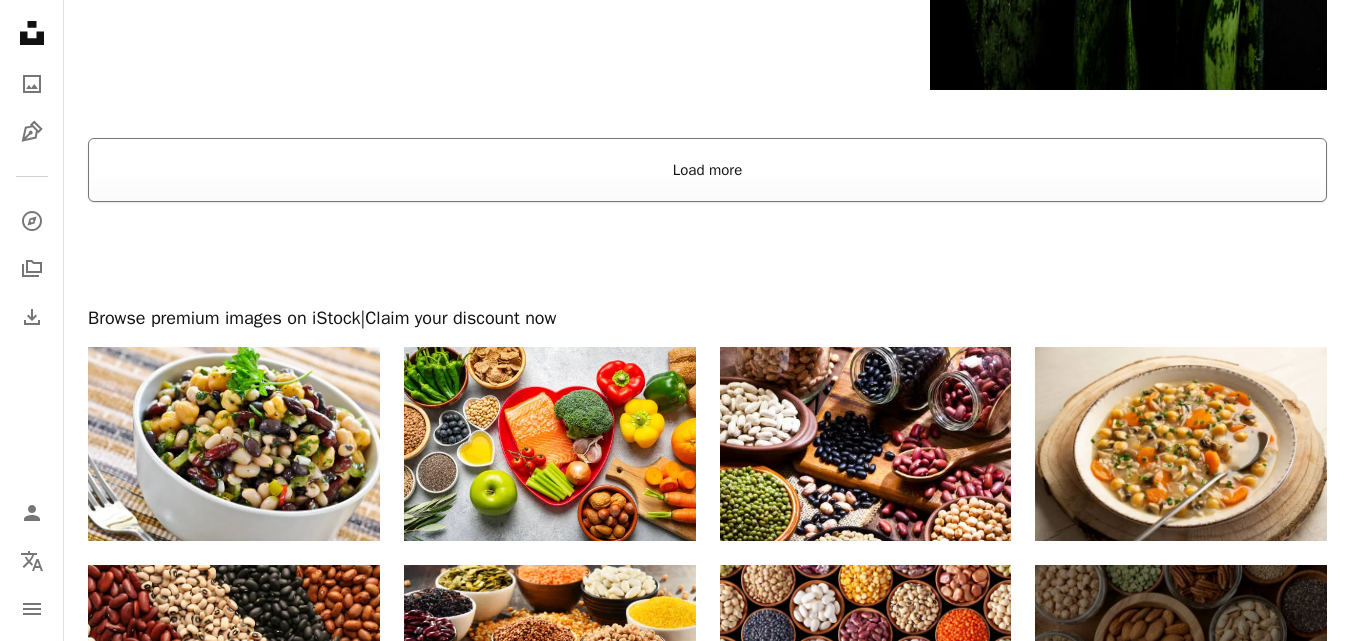 click on "Load more" at bounding box center (707, 170) 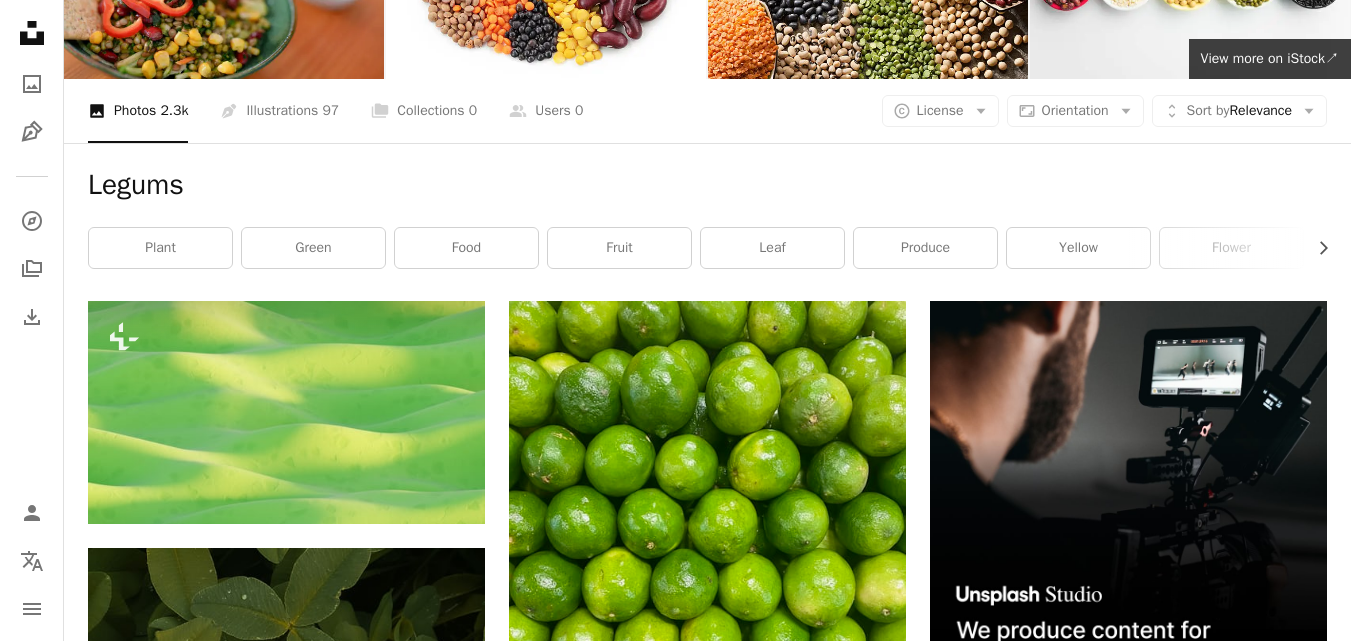 scroll, scrollTop: 0, scrollLeft: 0, axis: both 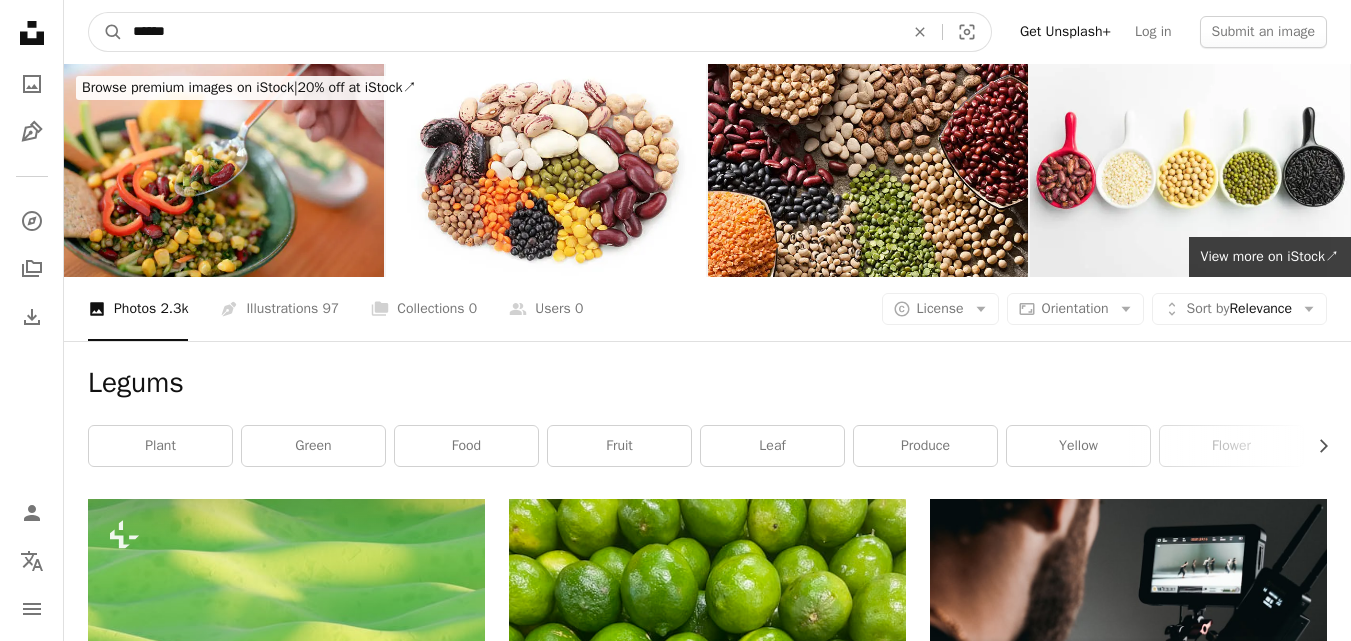 click on "******" at bounding box center (510, 32) 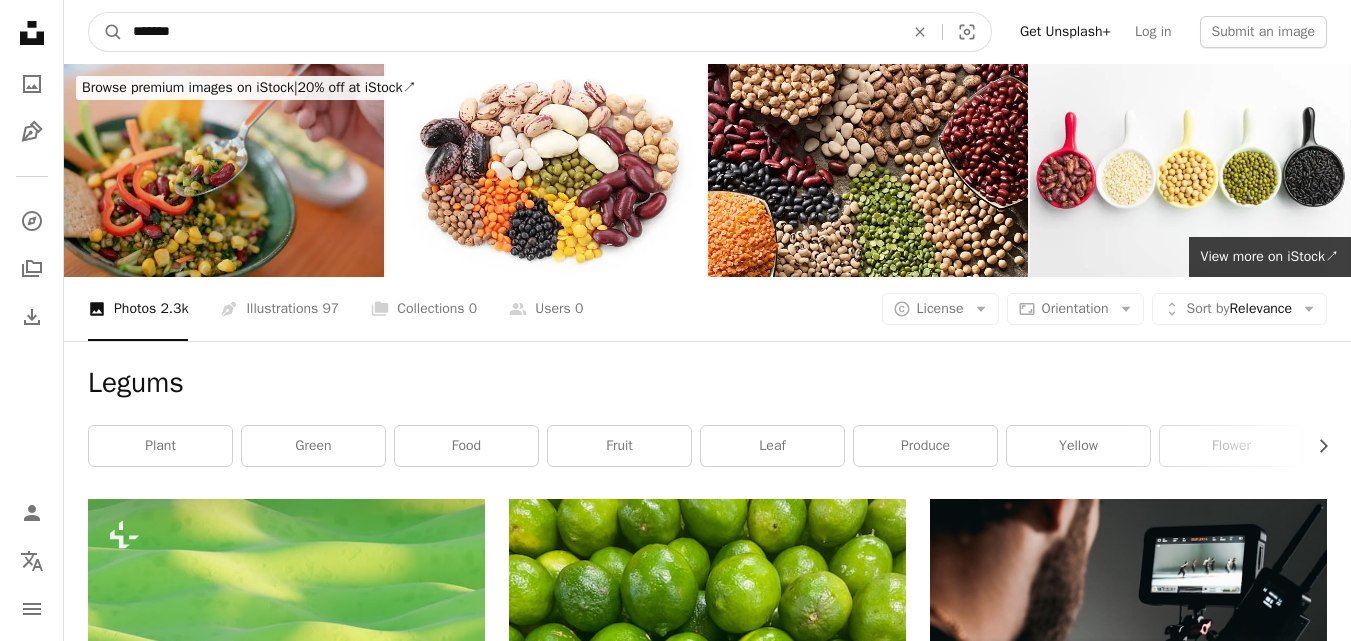type on "*******" 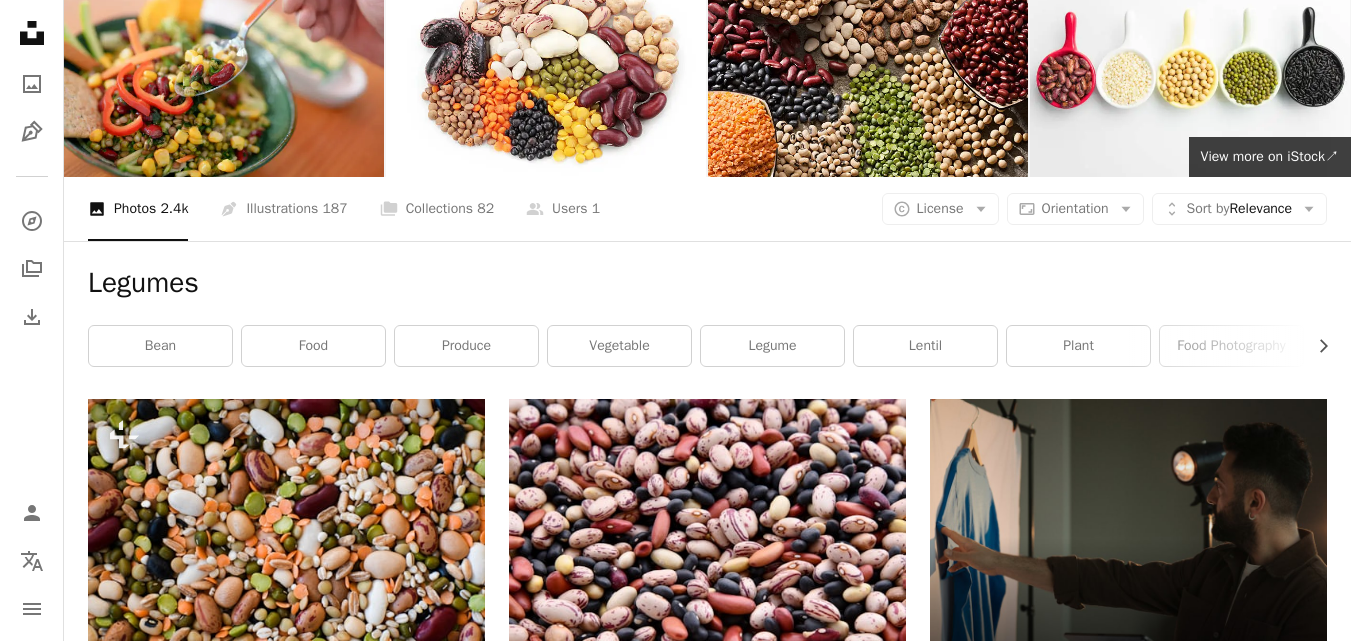 scroll, scrollTop: 300, scrollLeft: 0, axis: vertical 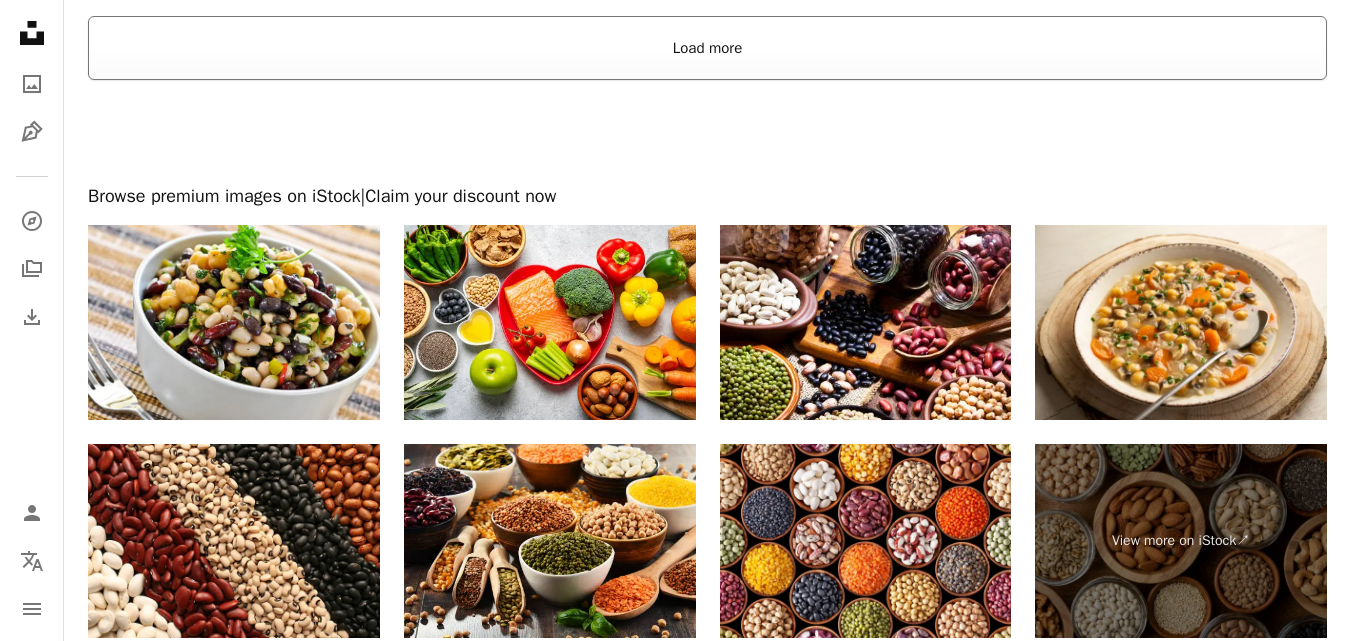 click on "Load more" at bounding box center (707, 48) 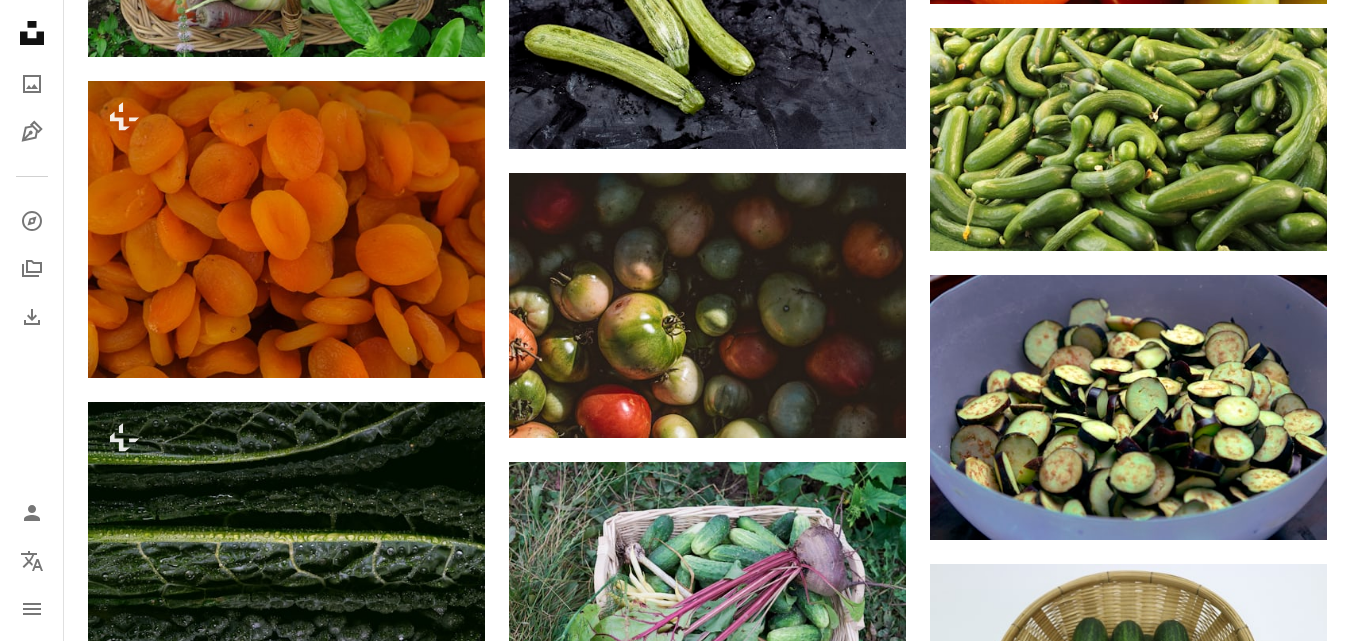 scroll, scrollTop: 46230, scrollLeft: 0, axis: vertical 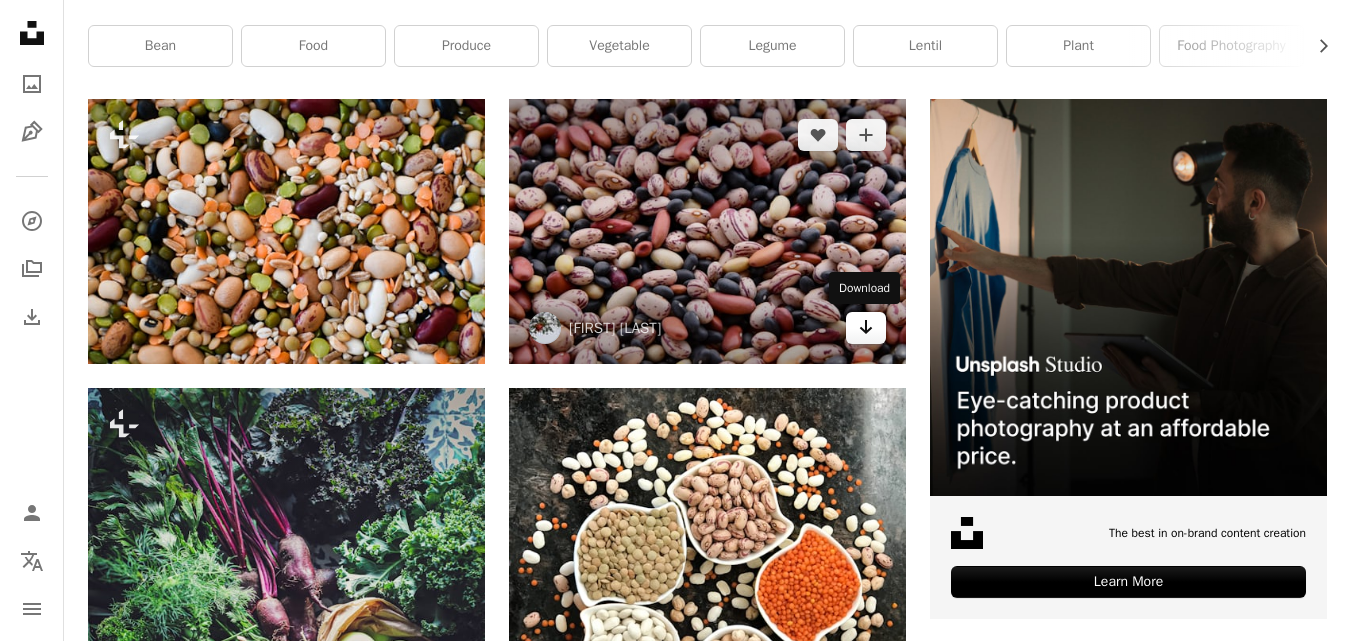 click on "Arrow pointing down" at bounding box center [866, 328] 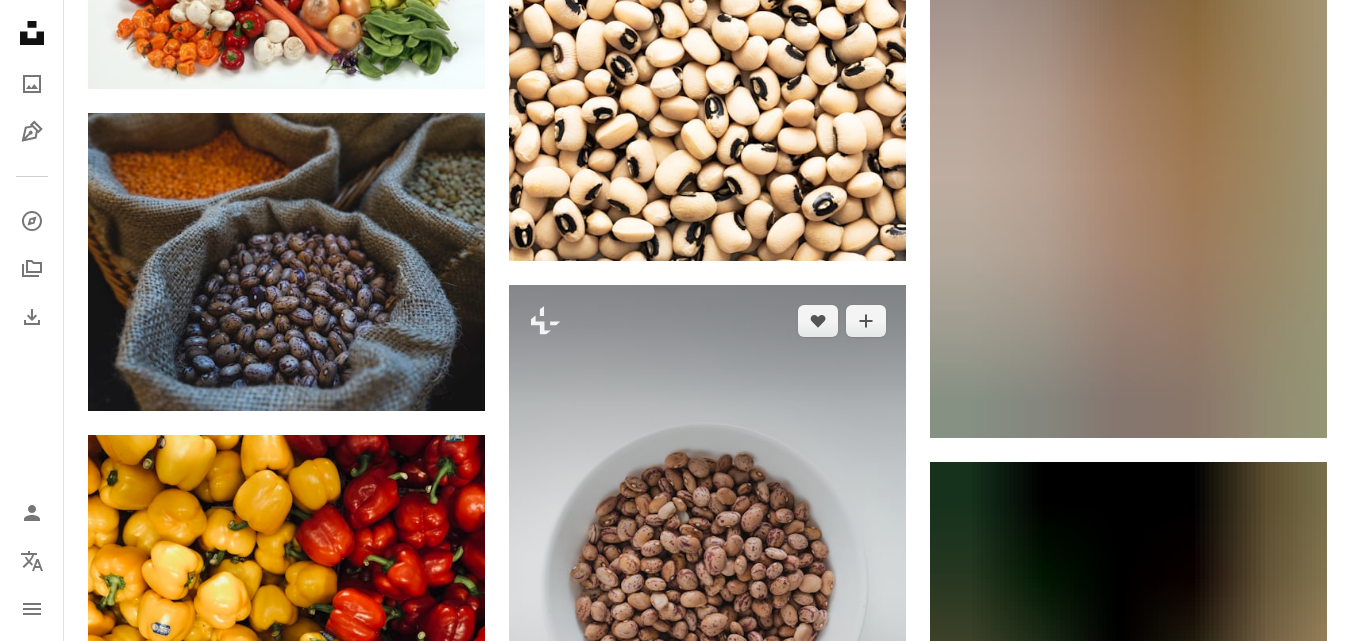 scroll, scrollTop: 2400, scrollLeft: 0, axis: vertical 